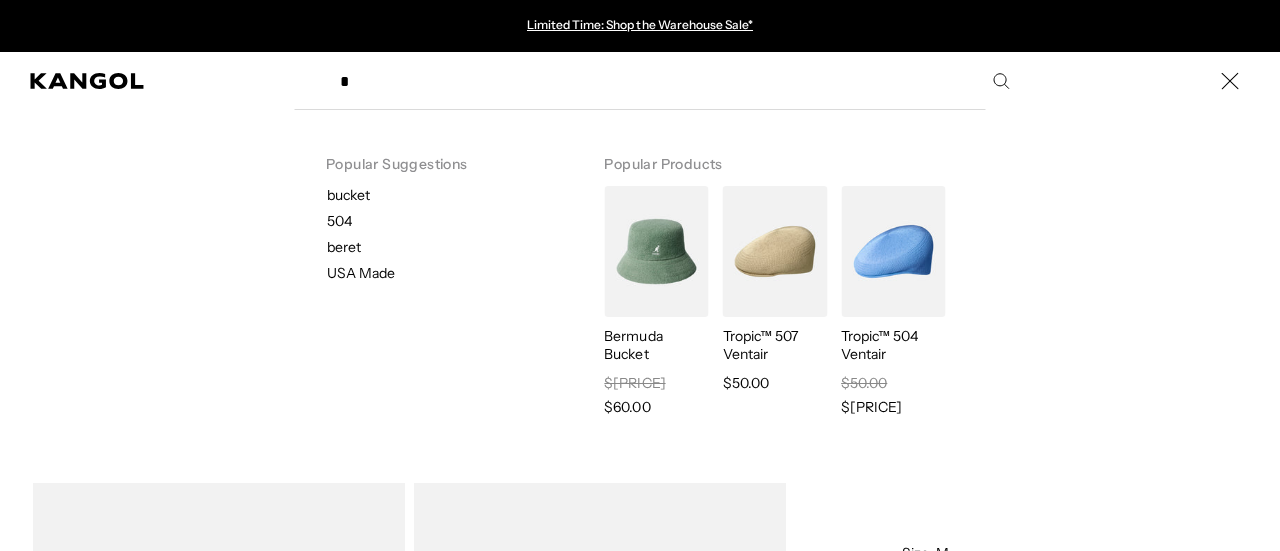 type on "*" 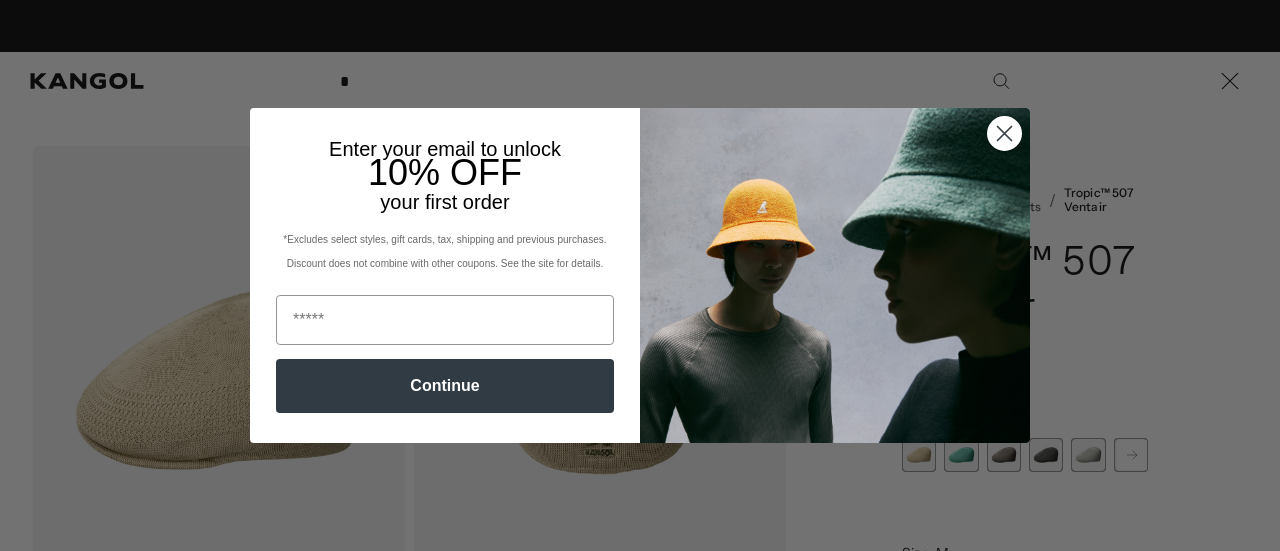 scroll, scrollTop: 0, scrollLeft: 0, axis: both 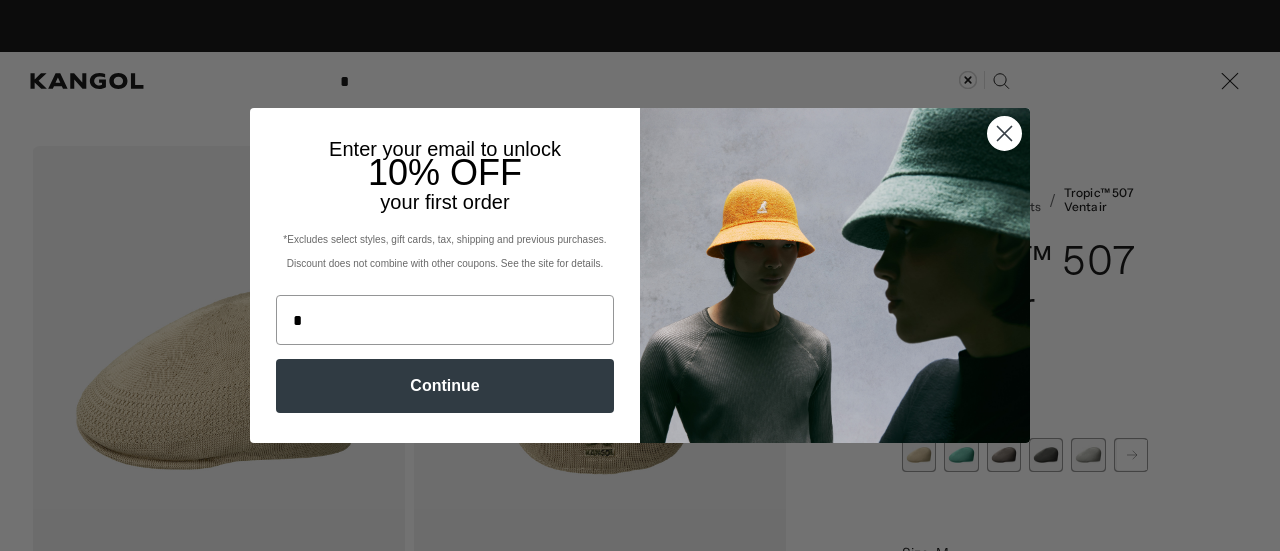 click on "Close dialog" at bounding box center [1004, 133] 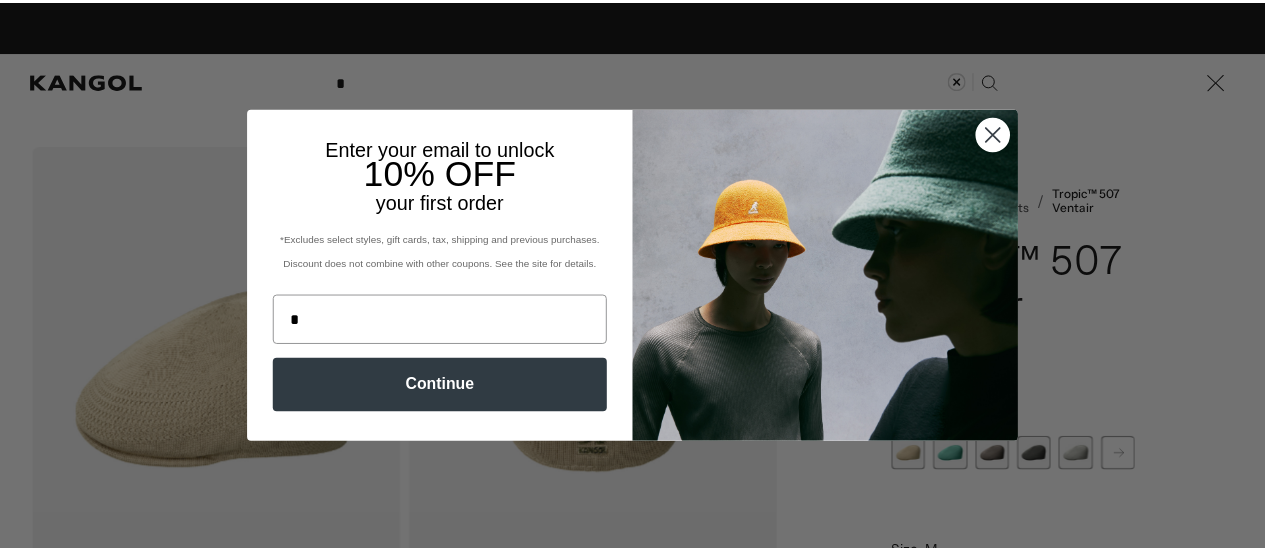 scroll, scrollTop: 0, scrollLeft: 0, axis: both 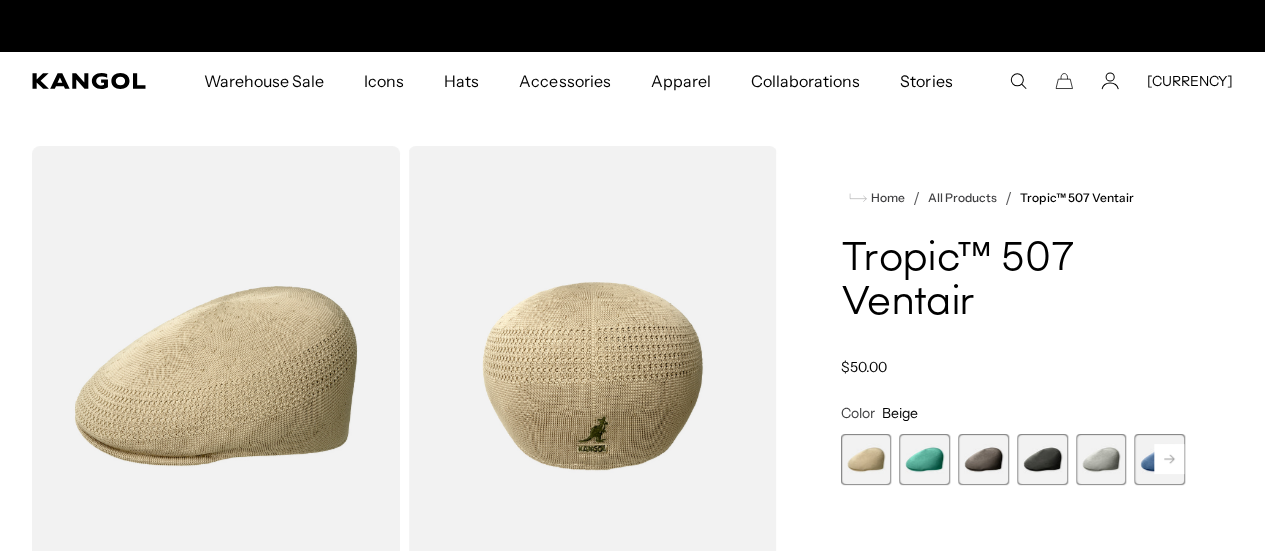click at bounding box center [1018, 81] 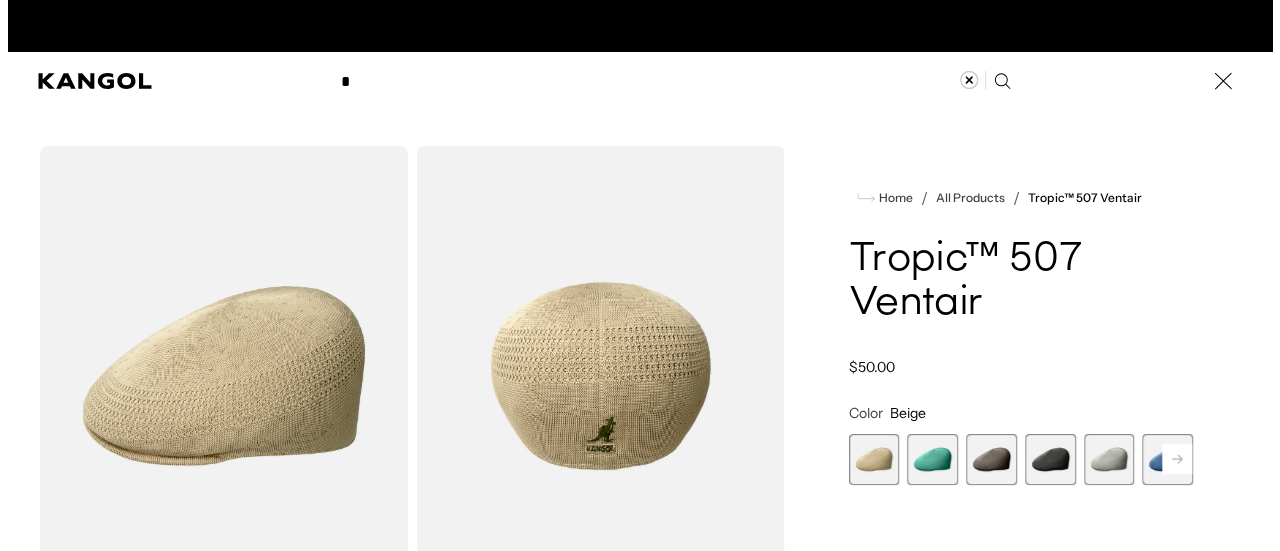 scroll, scrollTop: 0, scrollLeft: 412, axis: horizontal 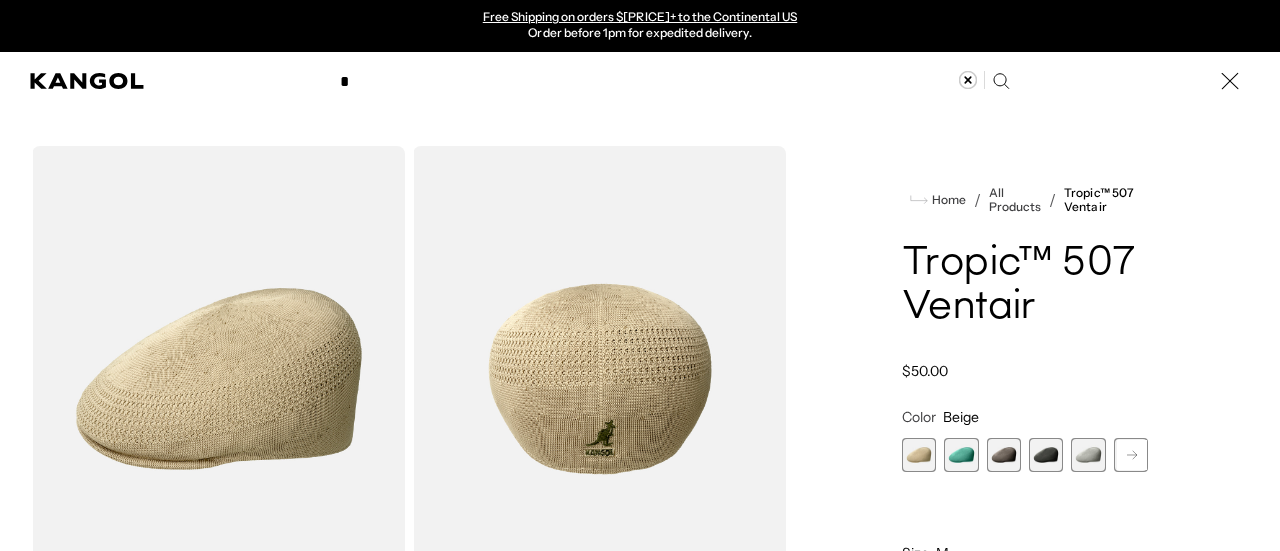 click on "*" at bounding box center (673, 81) 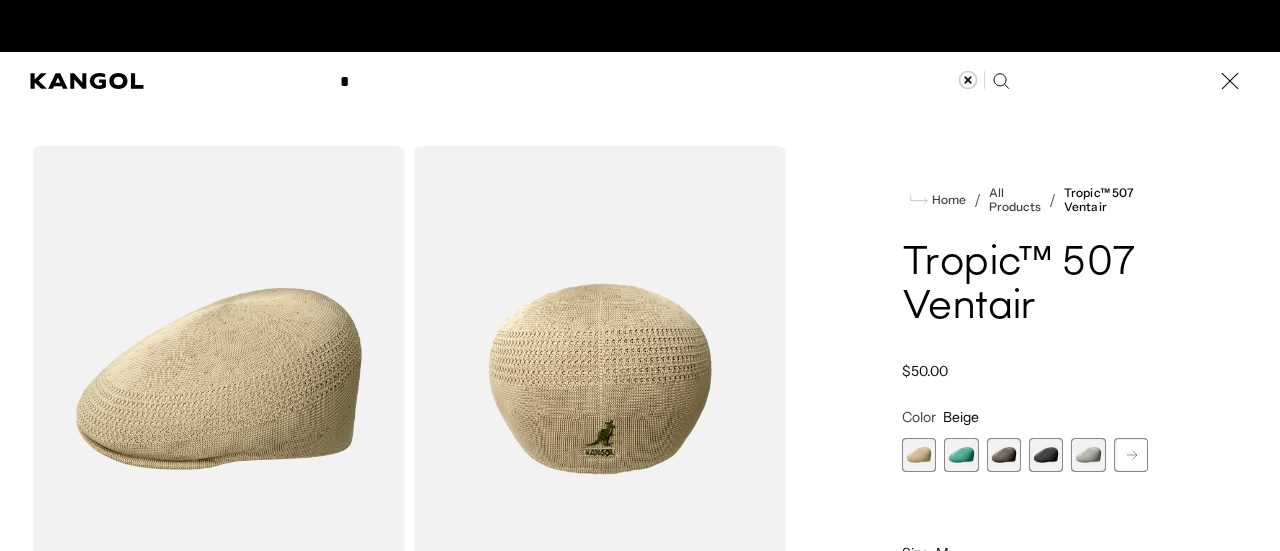 scroll, scrollTop: 0, scrollLeft: 0, axis: both 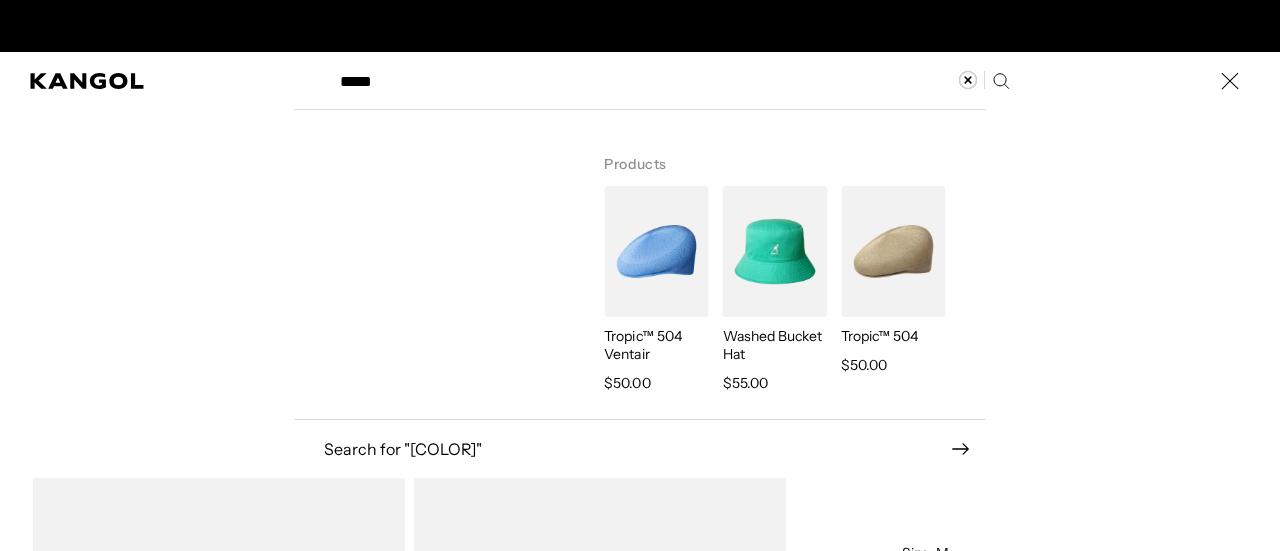 type on "*****" 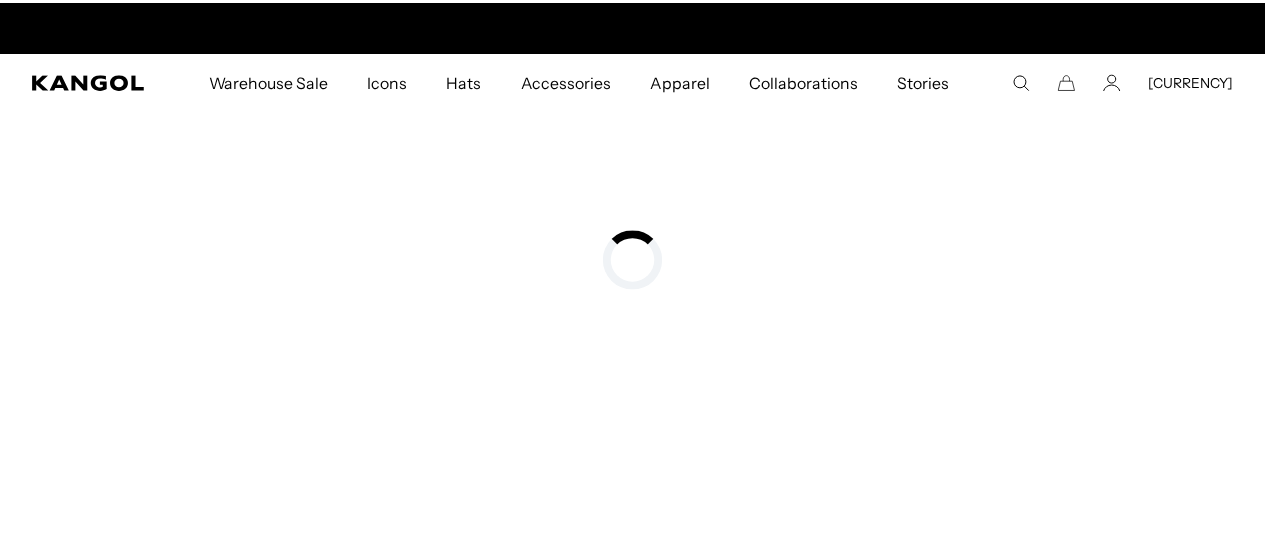 scroll, scrollTop: 0, scrollLeft: 412, axis: horizontal 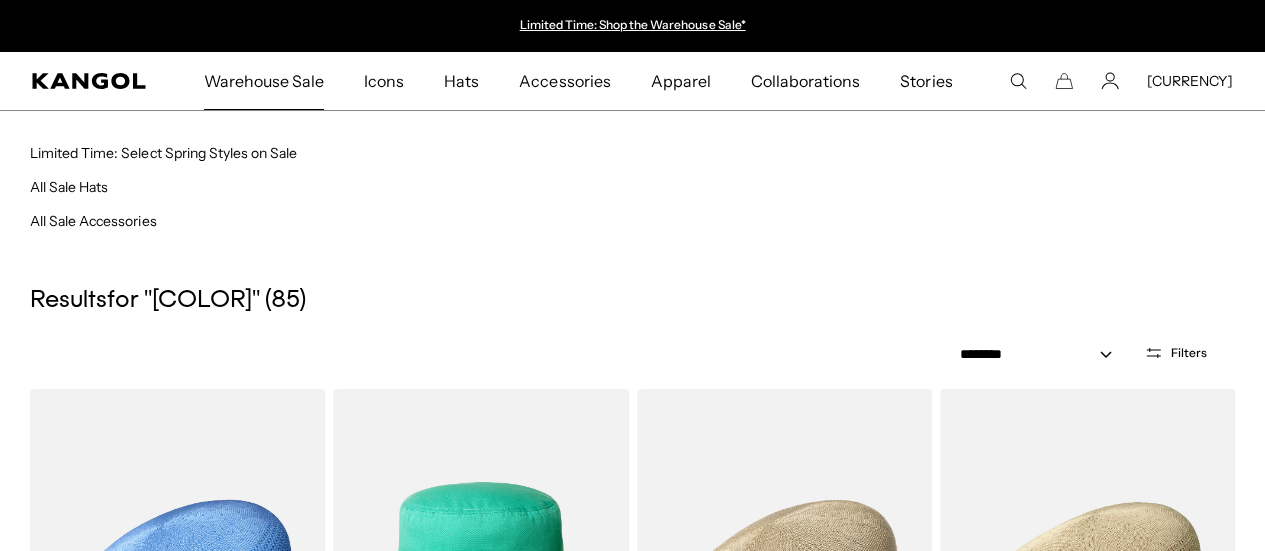 click on "Warehouse Sale" at bounding box center [264, 81] 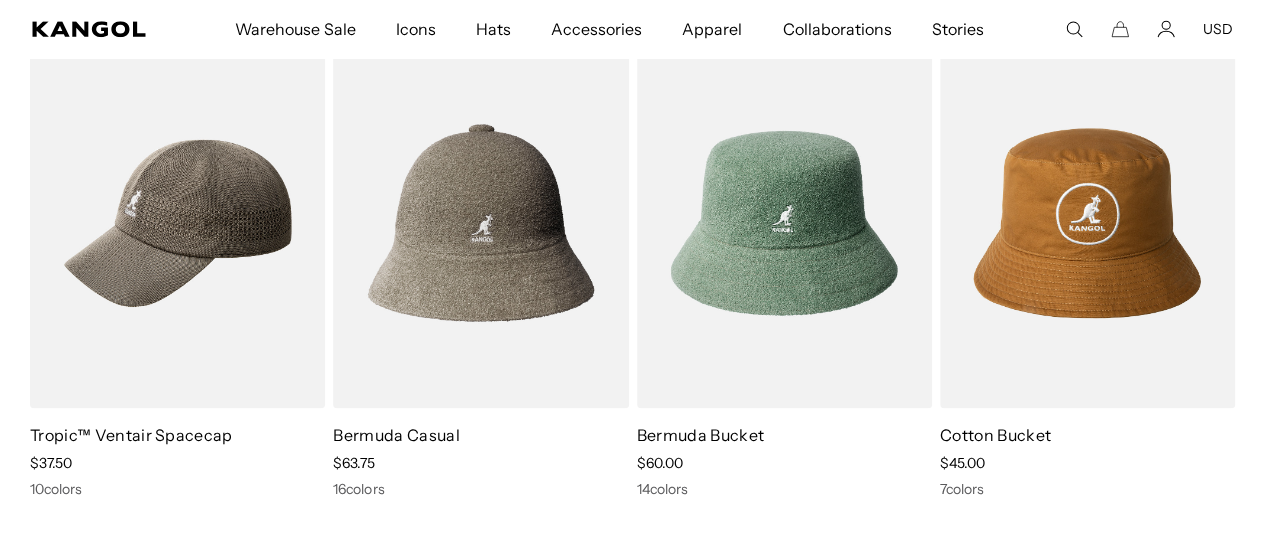 scroll, scrollTop: 720, scrollLeft: 0, axis: vertical 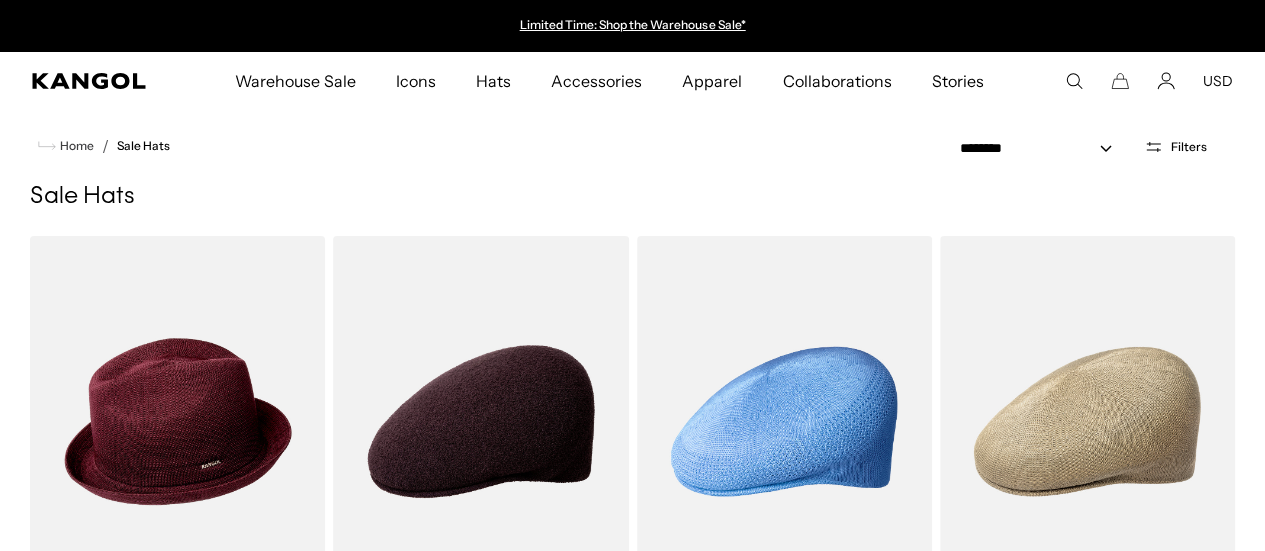 click at bounding box center (1074, 81) 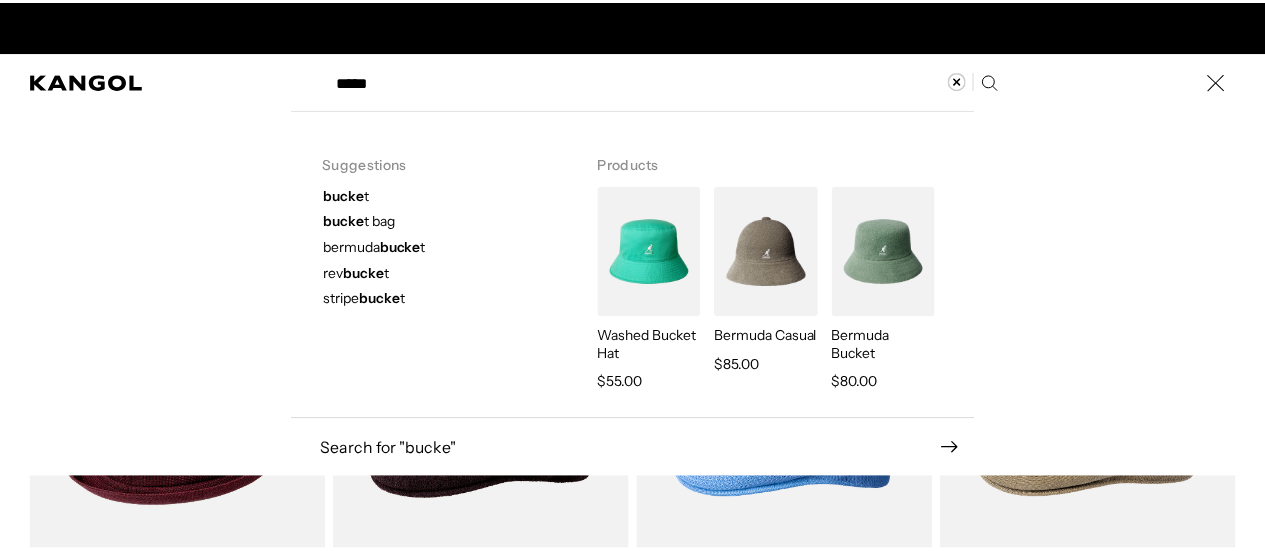scroll, scrollTop: 0, scrollLeft: 0, axis: both 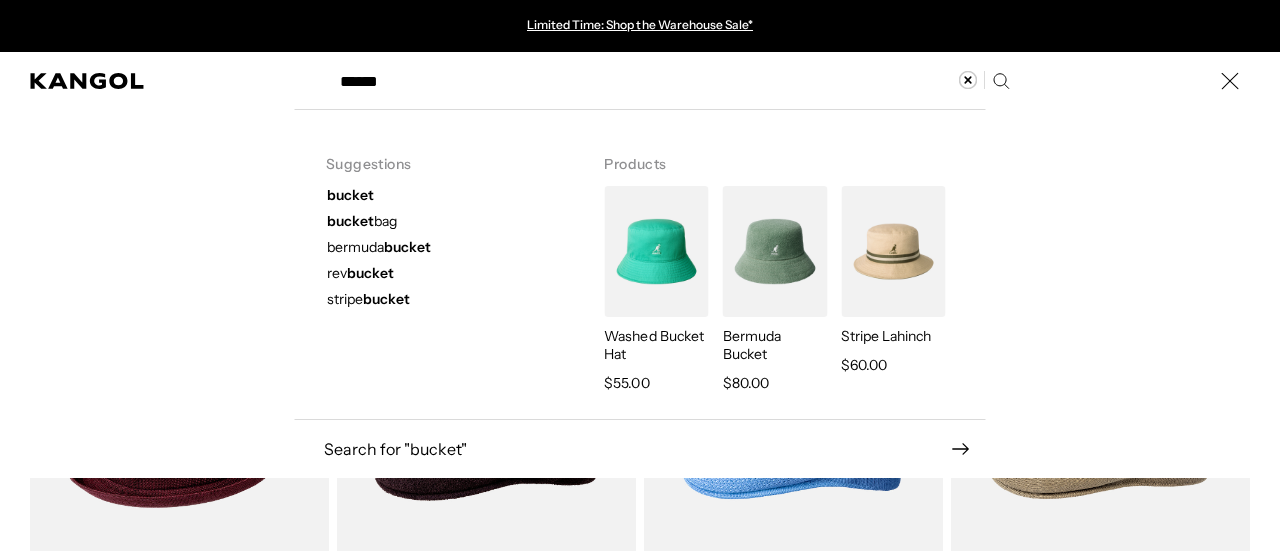 type on "******" 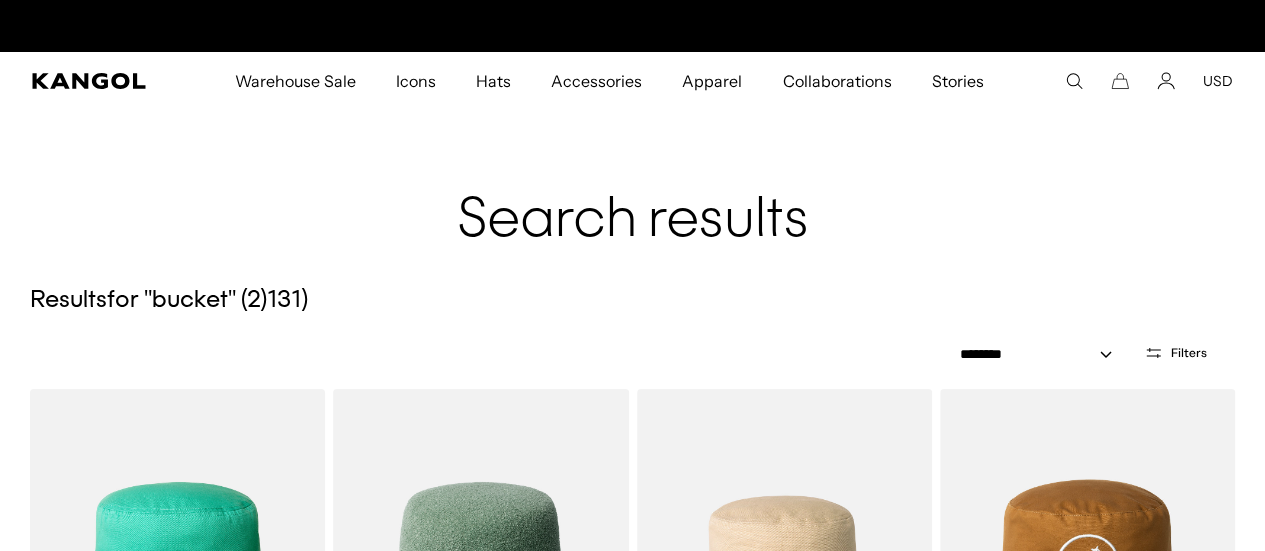 scroll, scrollTop: 0, scrollLeft: 412, axis: horizontal 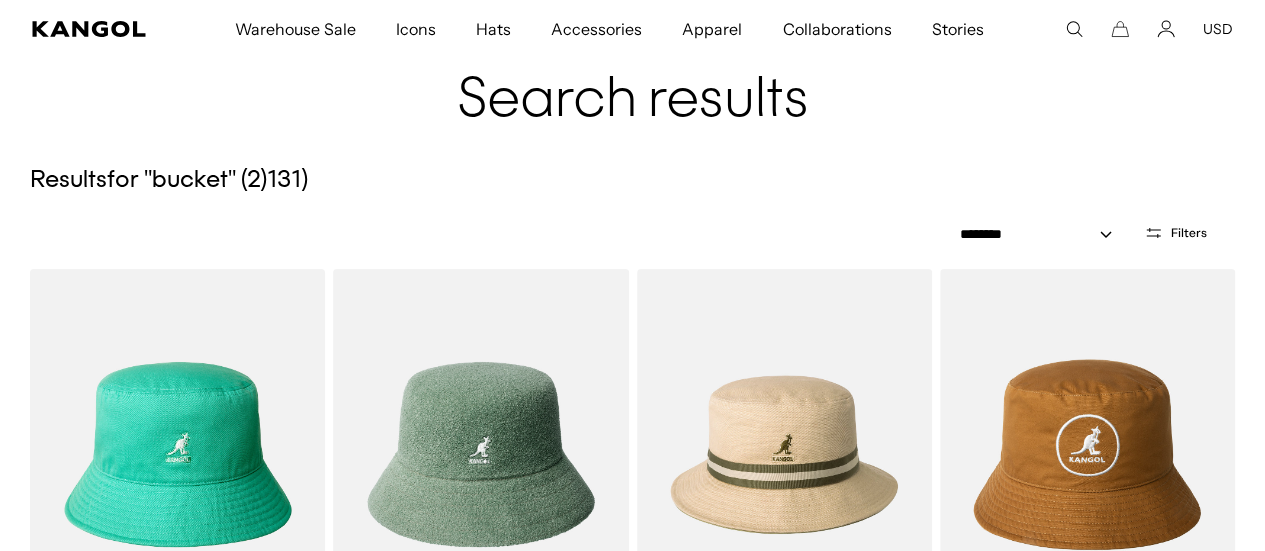 click at bounding box center (1153, 233) 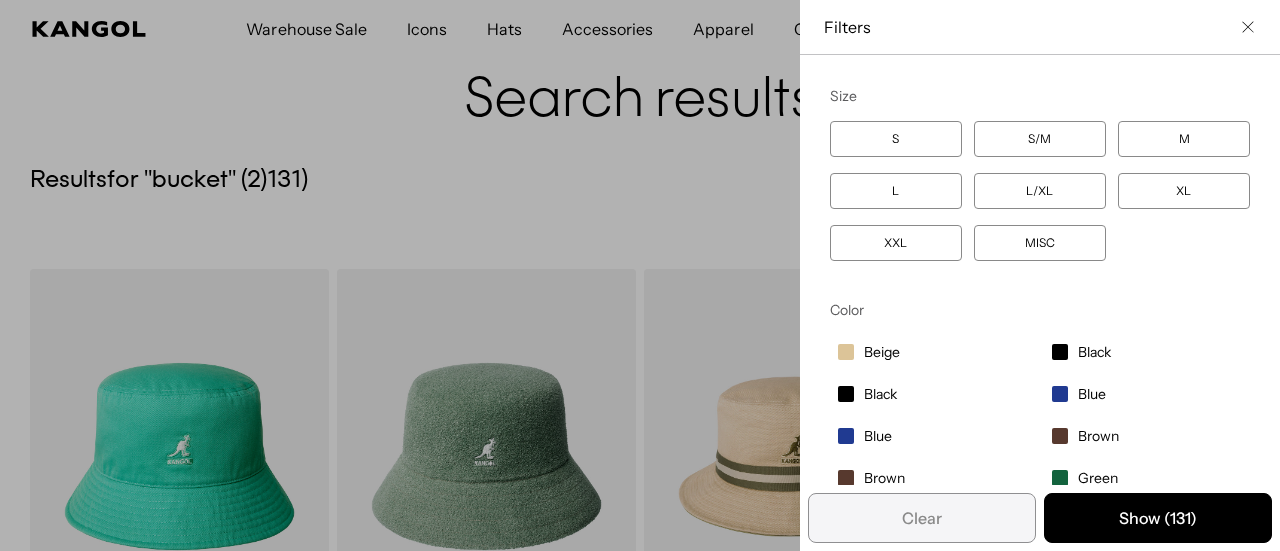 type 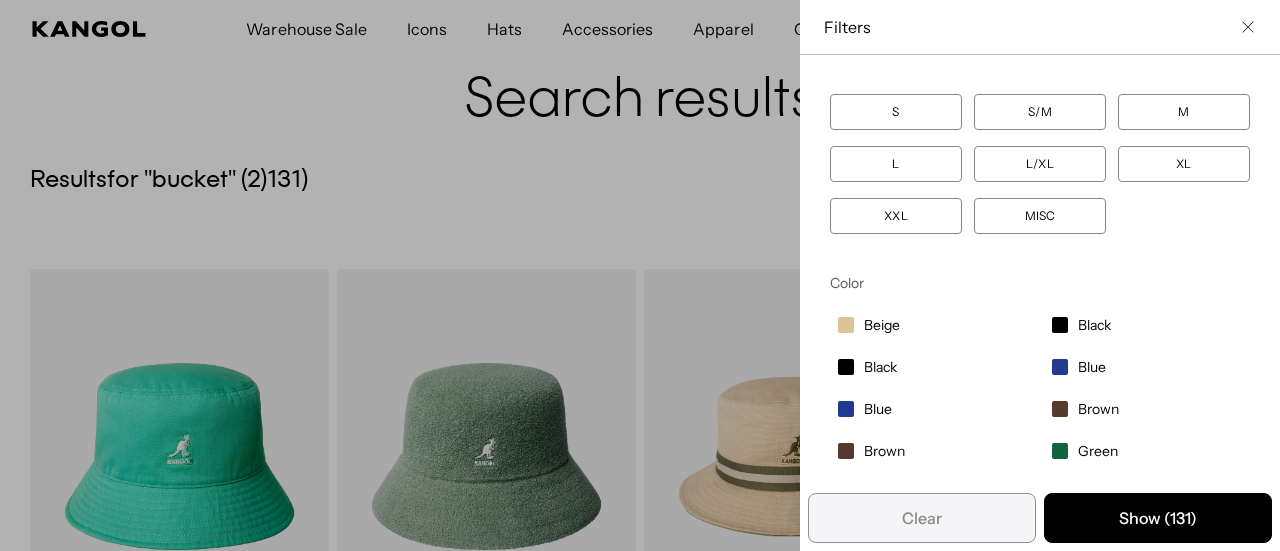 scroll 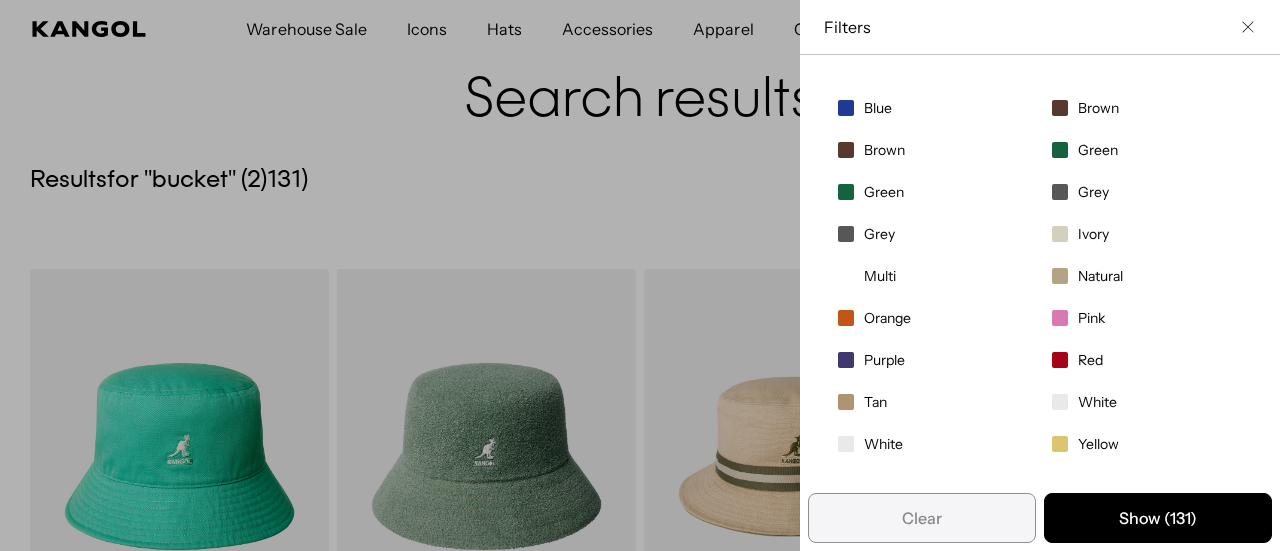 click on "White" at bounding box center (882, 24) 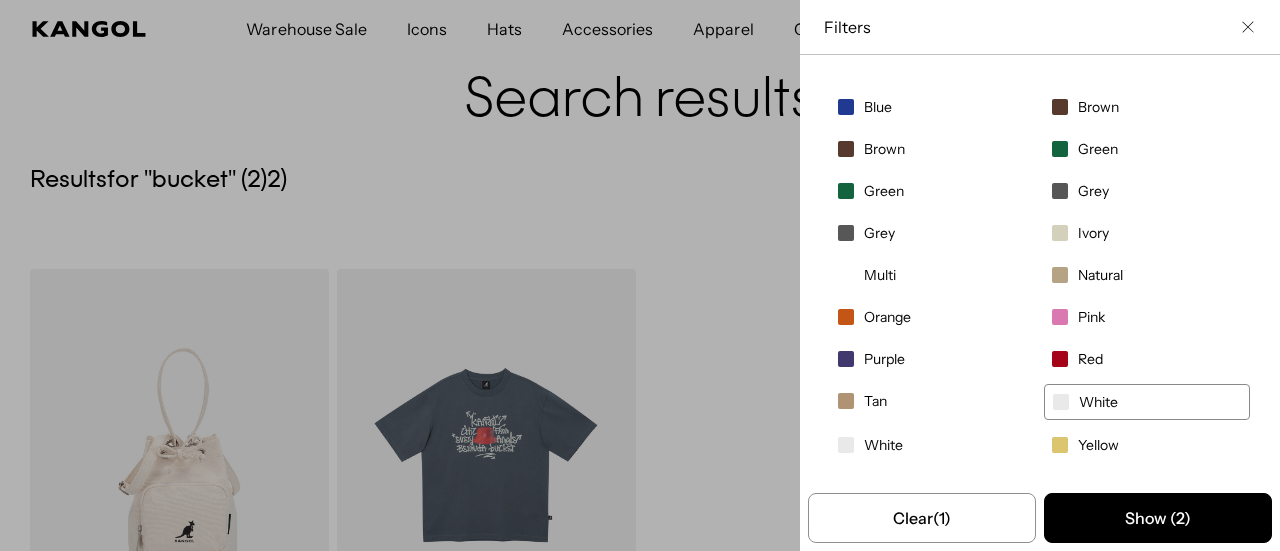 click on "White" at bounding box center (1098, 402) 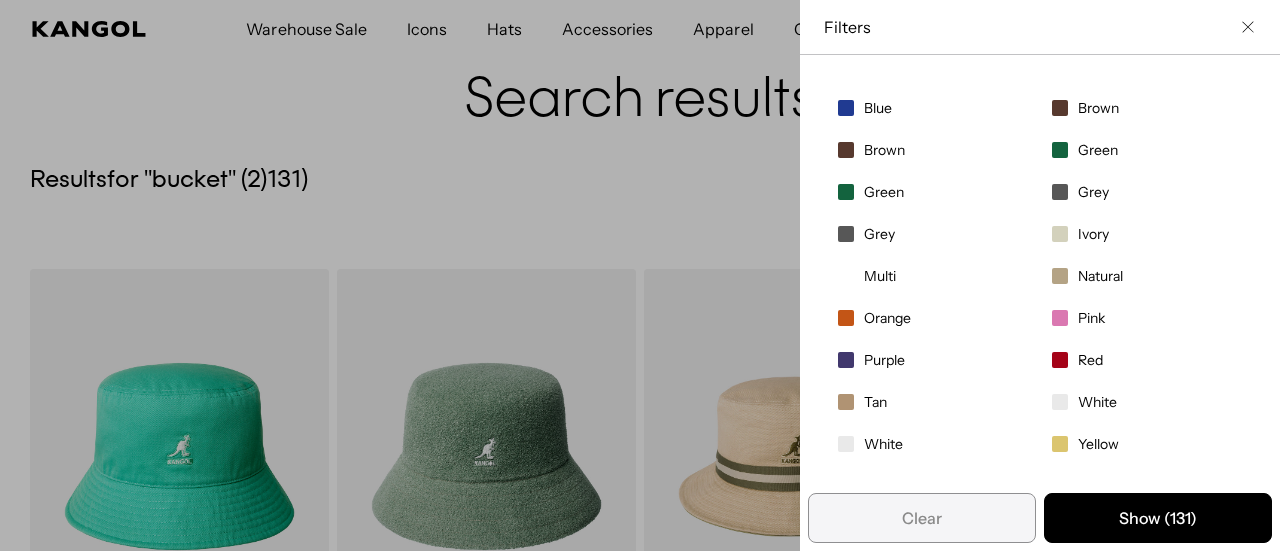 click on "White" at bounding box center [933, 24] 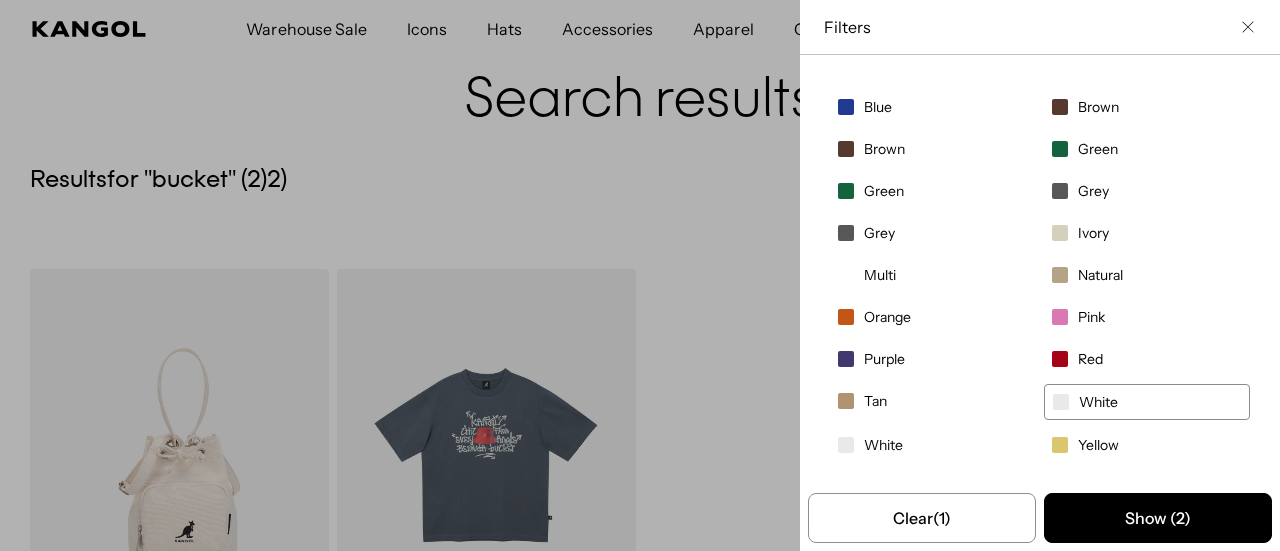 click on "White" at bounding box center (882, 23) 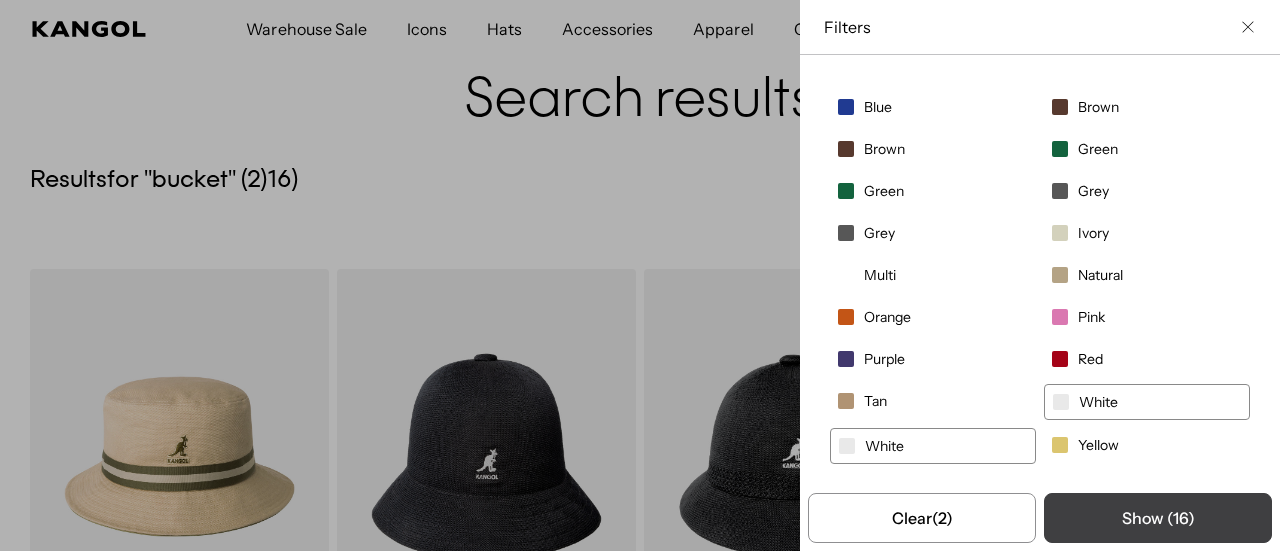 click on "Show ( 16 )" at bounding box center [1158, 518] 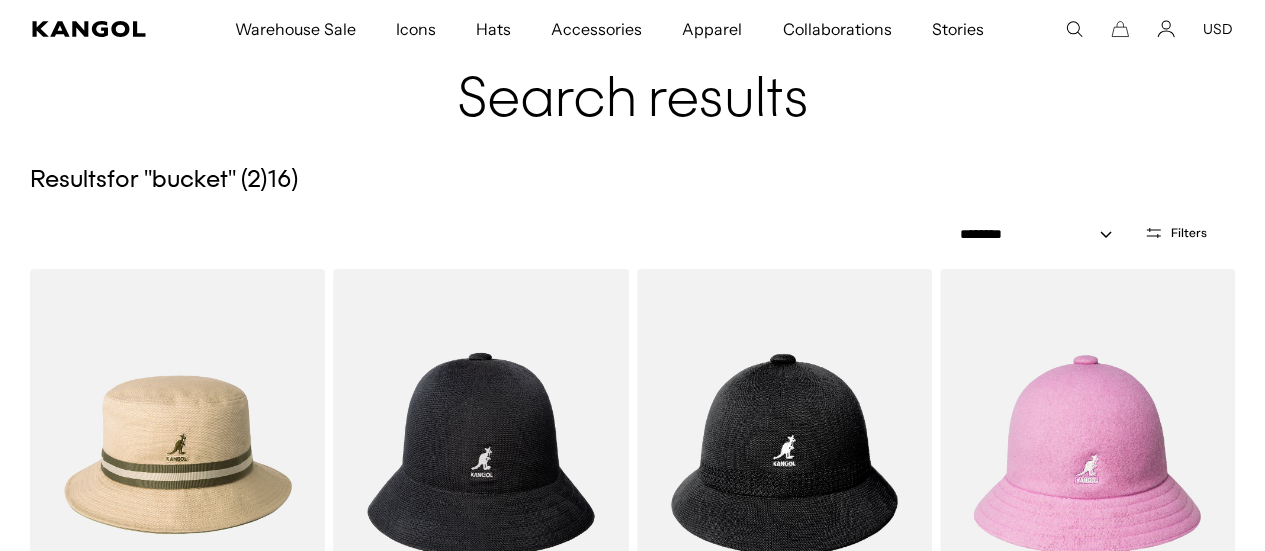 type 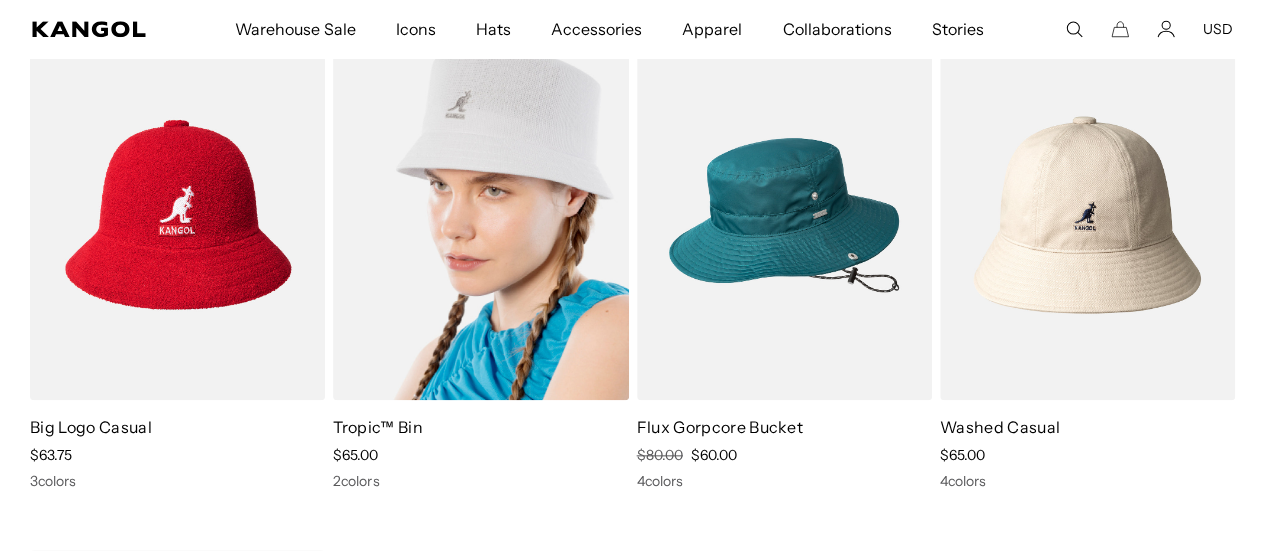 click at bounding box center (480, 215) 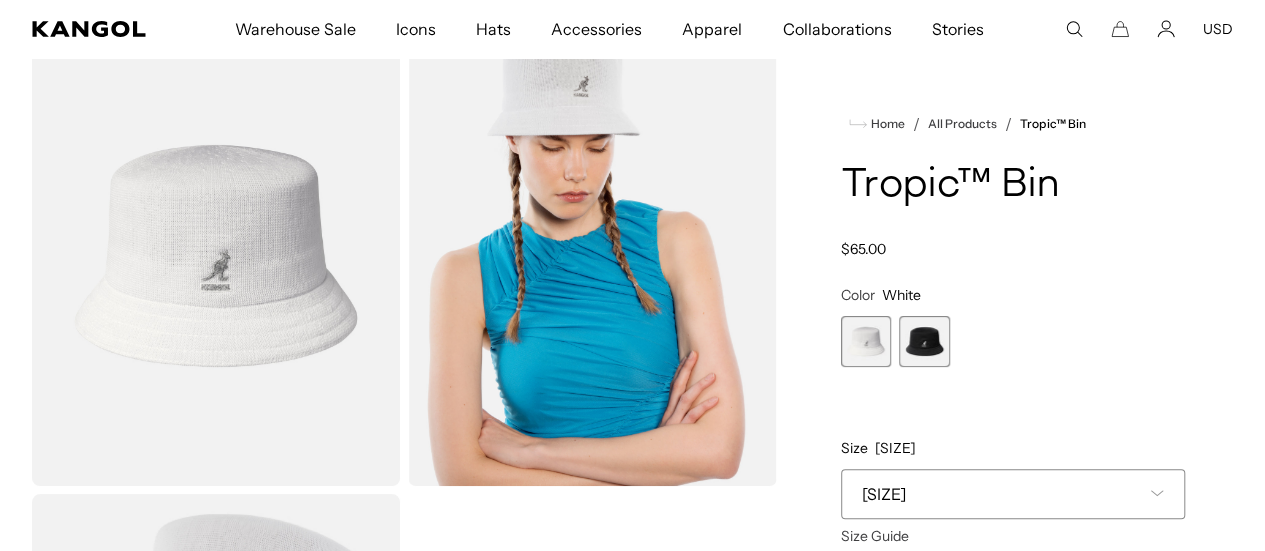scroll, scrollTop: 160, scrollLeft: 0, axis: vertical 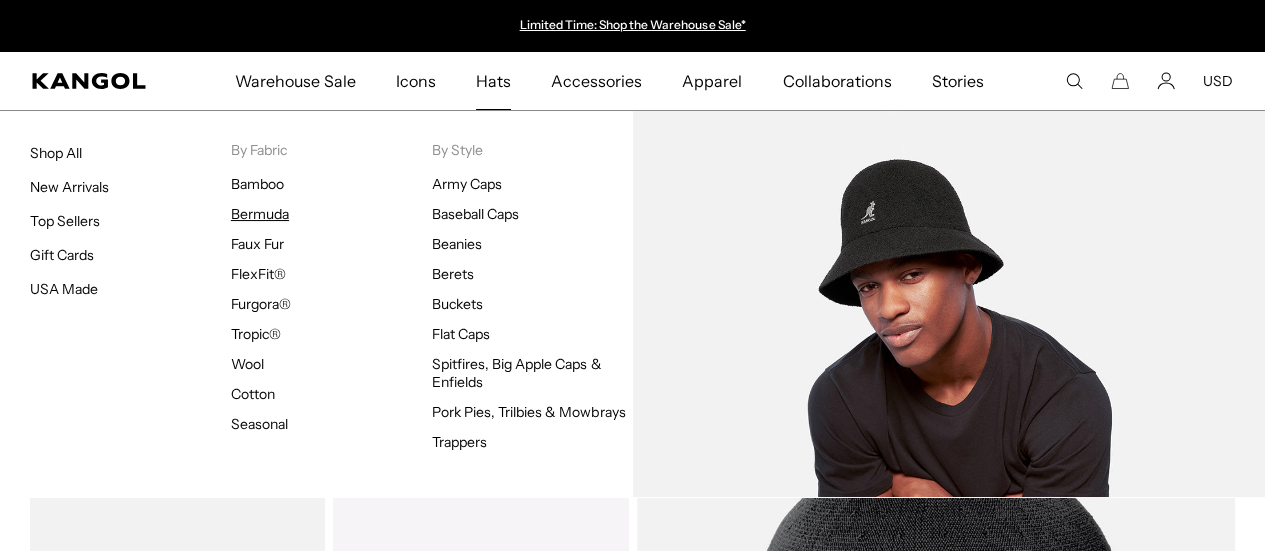 click on "Bermuda" at bounding box center (260, 214) 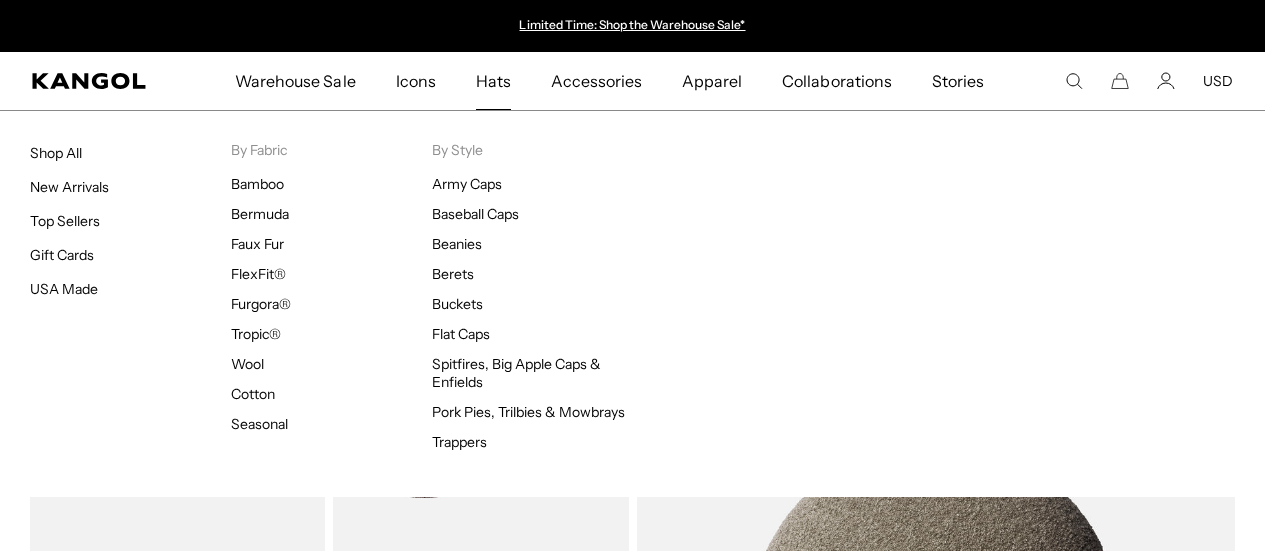 scroll, scrollTop: 0, scrollLeft: 0, axis: both 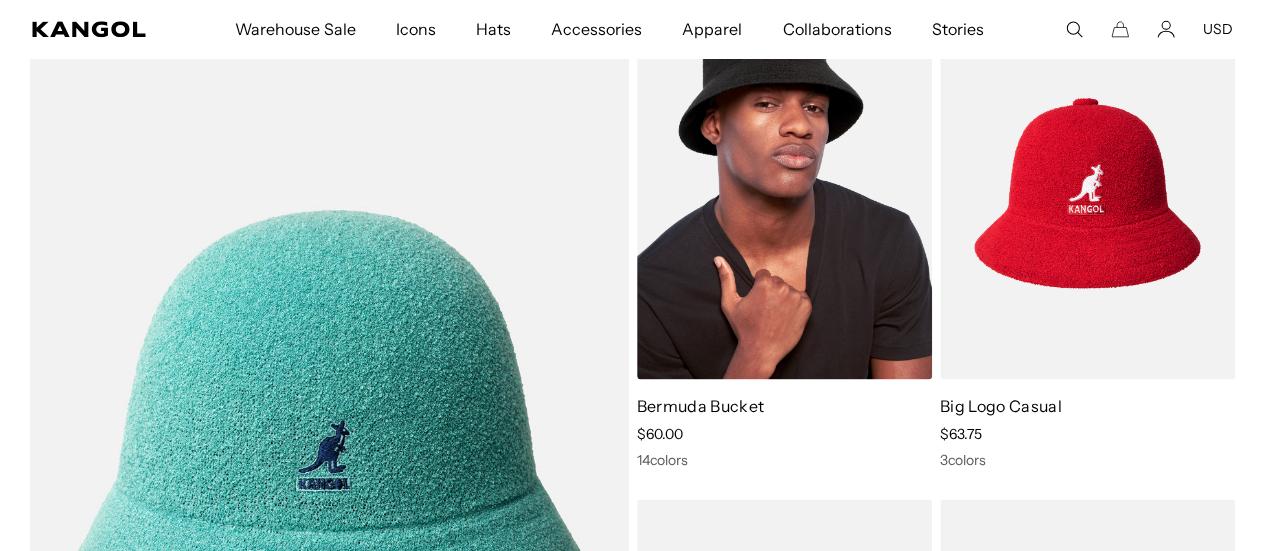 click at bounding box center [784, 193] 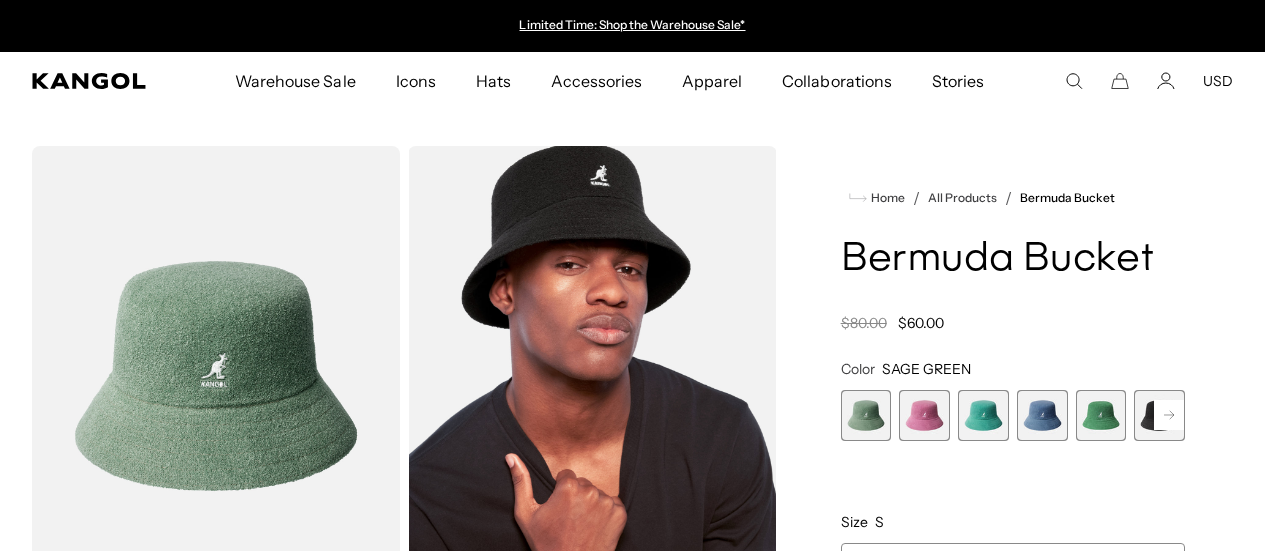 scroll, scrollTop: 0, scrollLeft: 0, axis: both 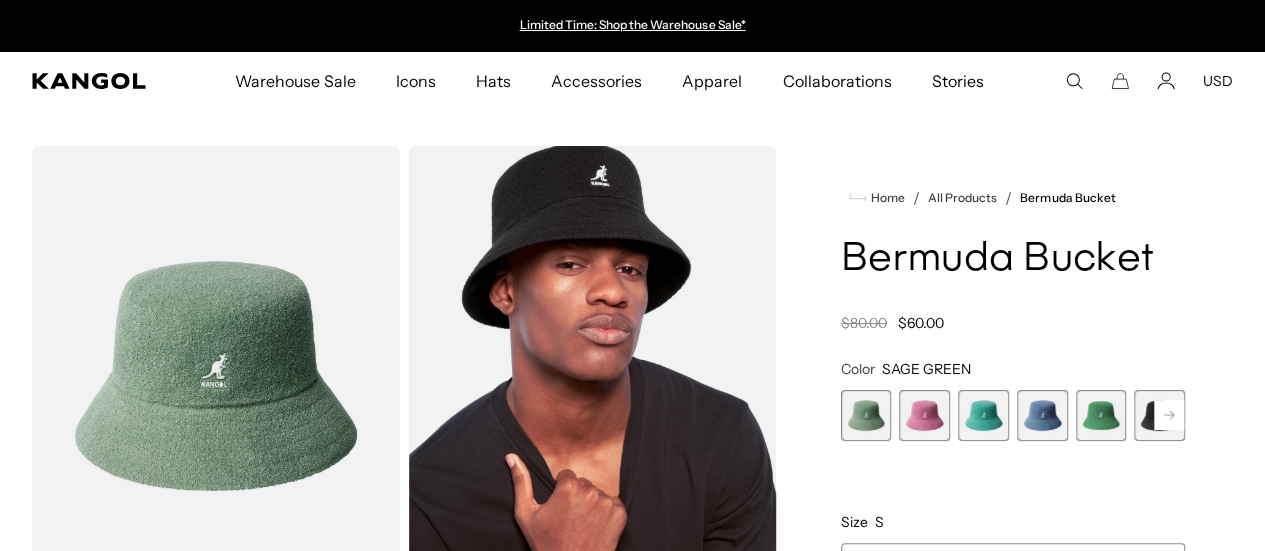 click at bounding box center (1169, 415) 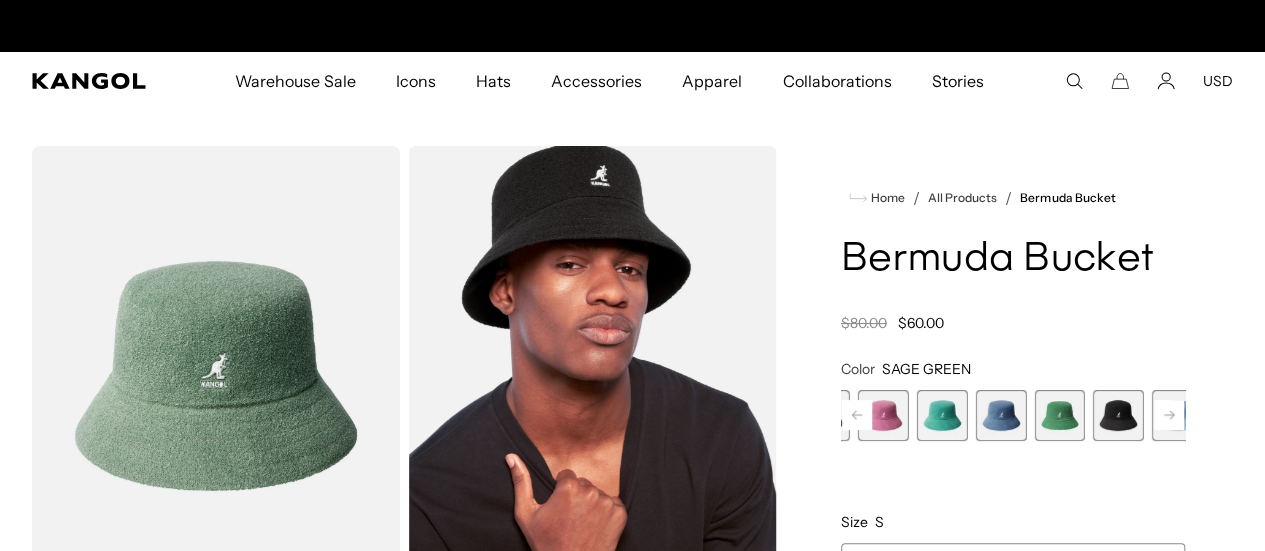 click at bounding box center [1169, 415] 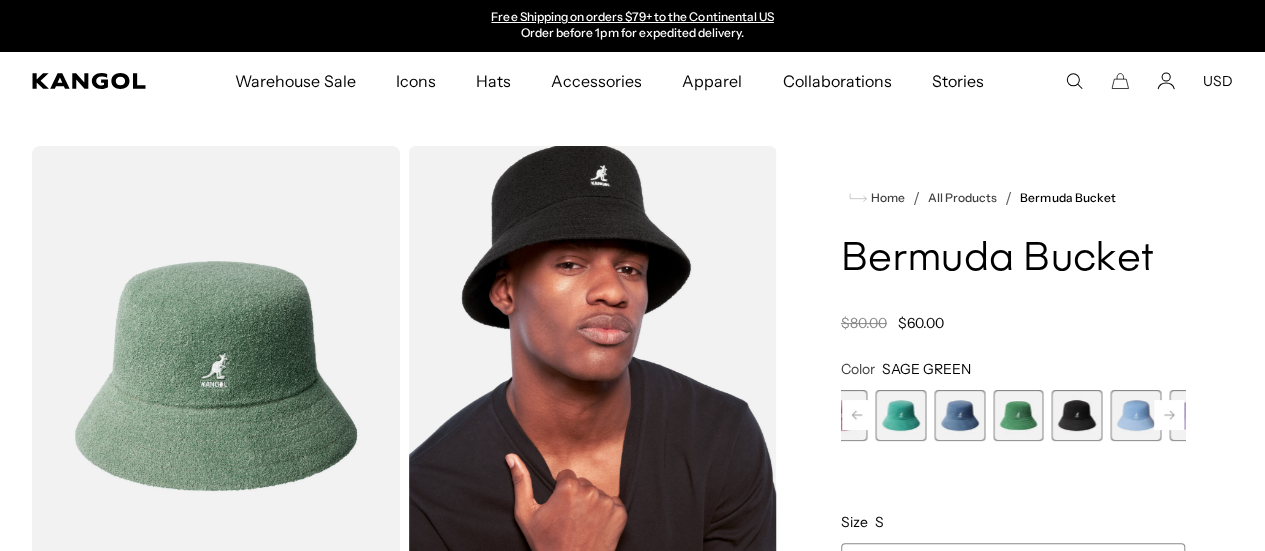 scroll, scrollTop: 0, scrollLeft: 0, axis: both 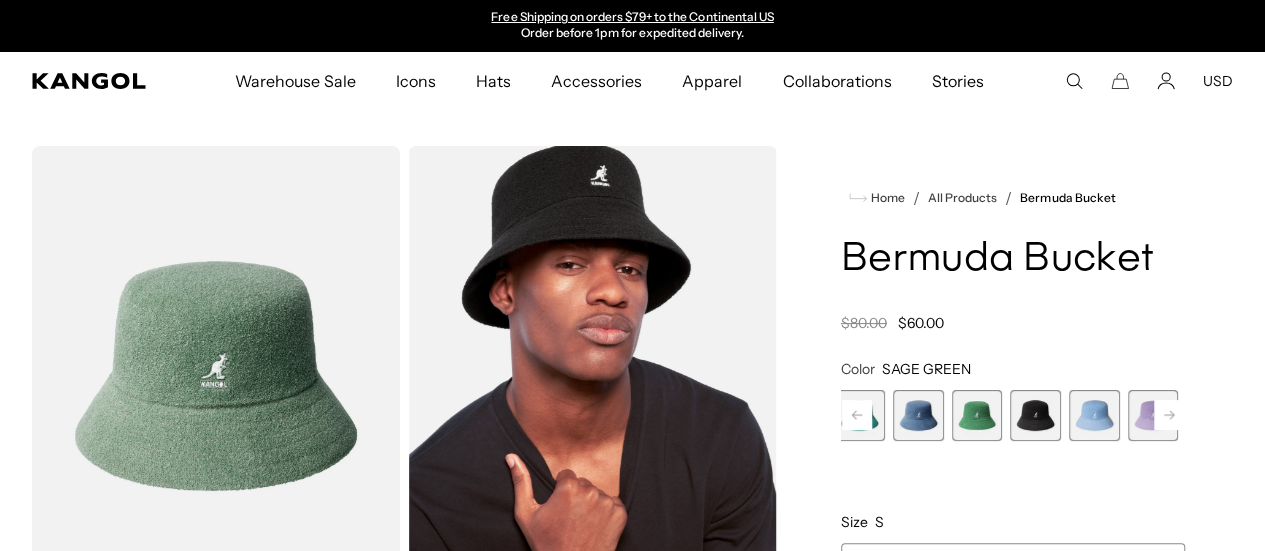 click at bounding box center [1169, 415] 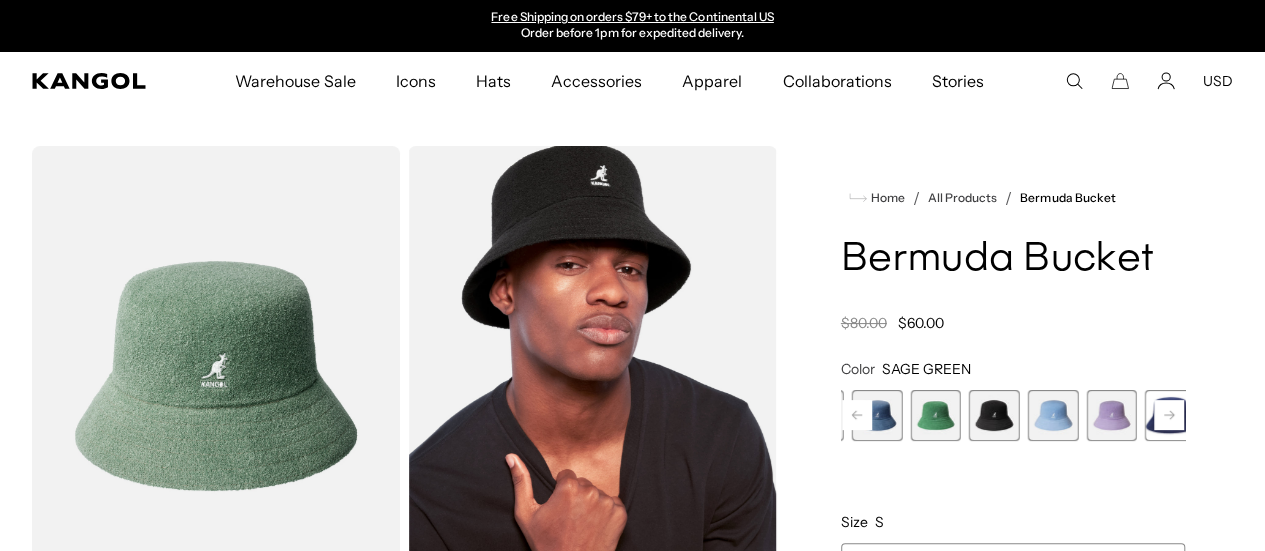 click at bounding box center [1169, 415] 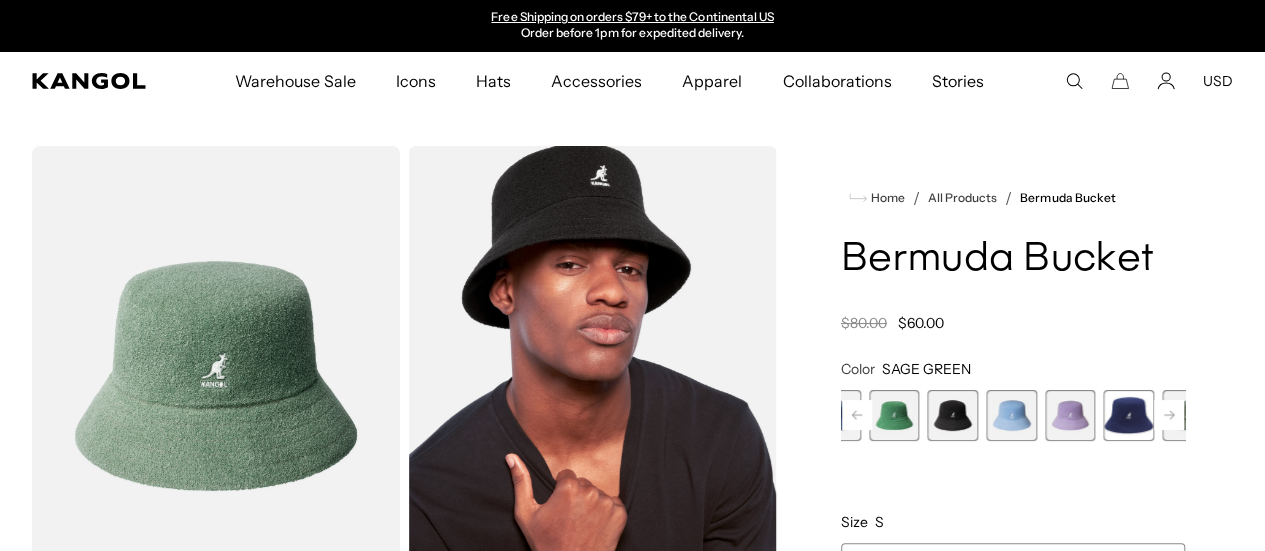 click at bounding box center [1169, 415] 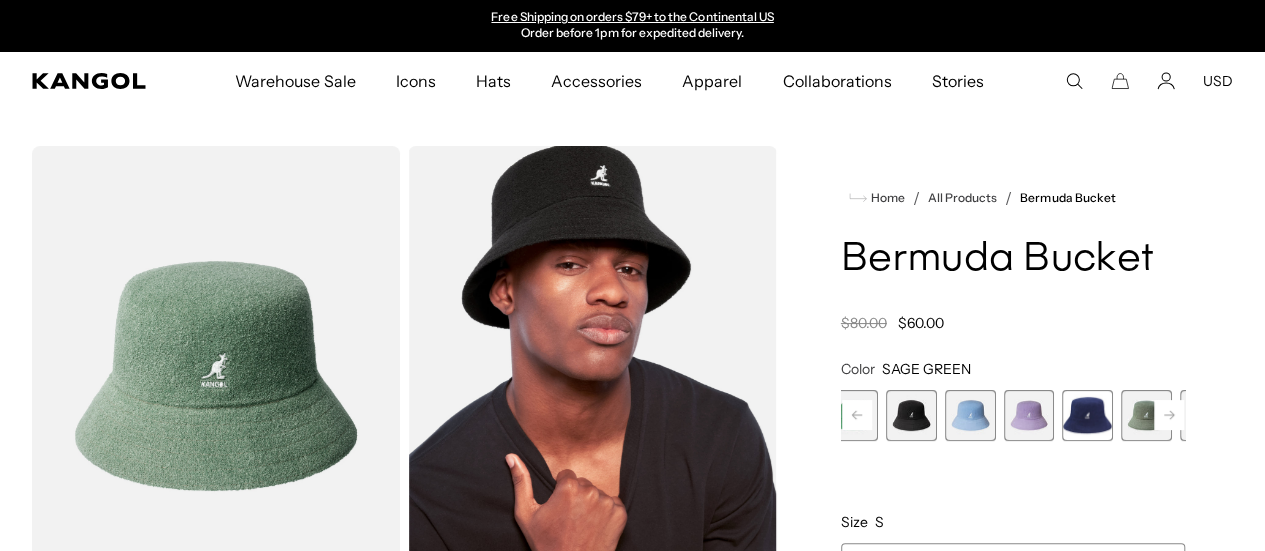 click at bounding box center (1169, 415) 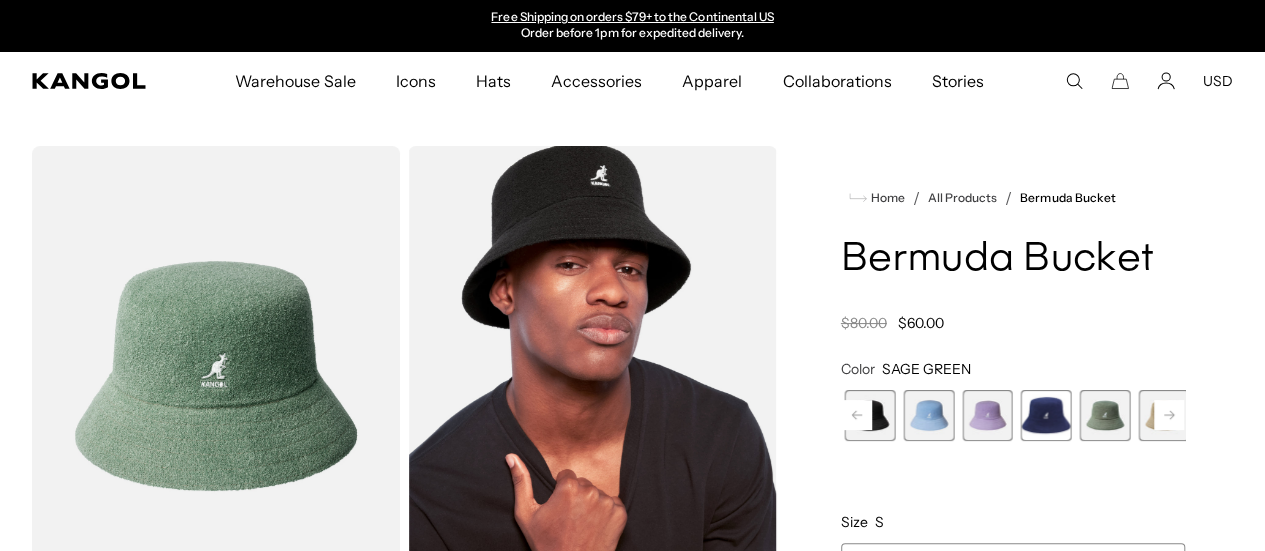 click at bounding box center (1169, 415) 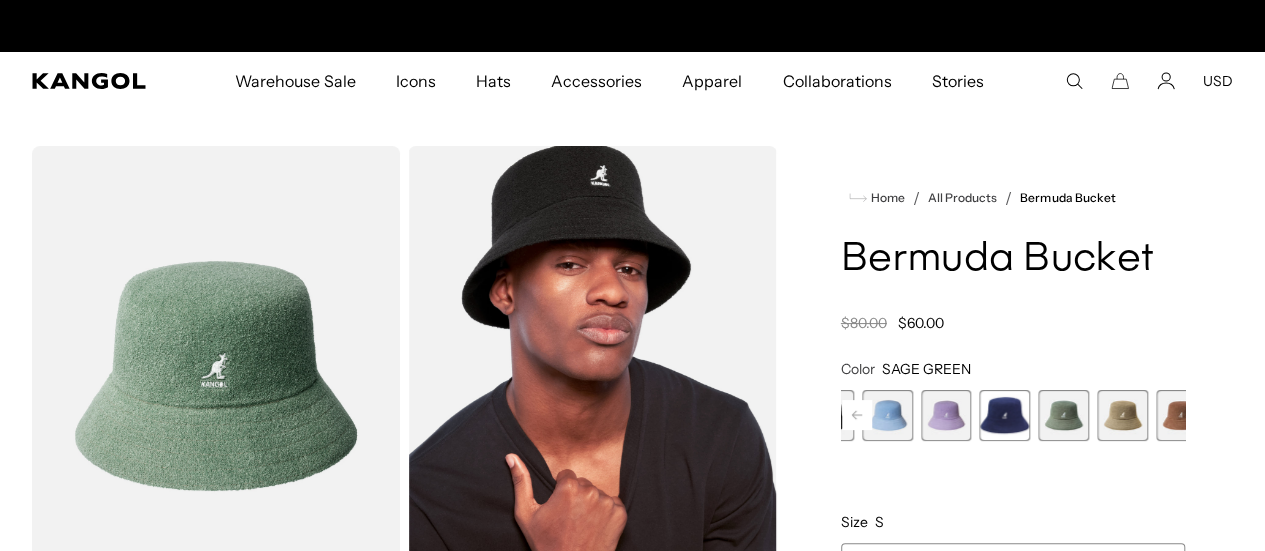 scroll, scrollTop: 0, scrollLeft: 0, axis: both 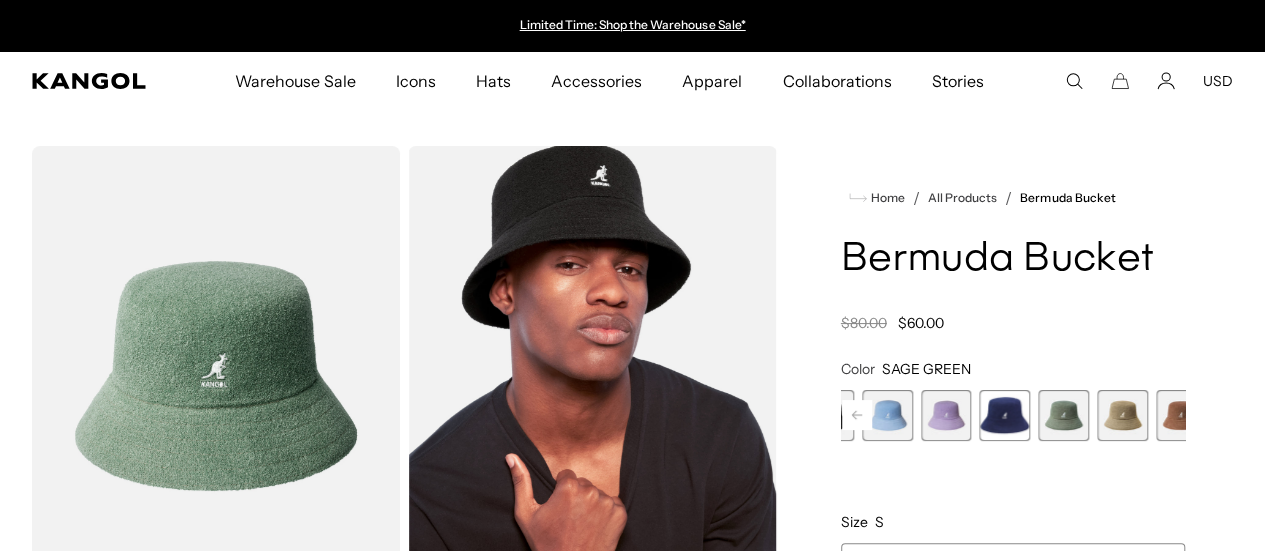 click at bounding box center [1239, 415] 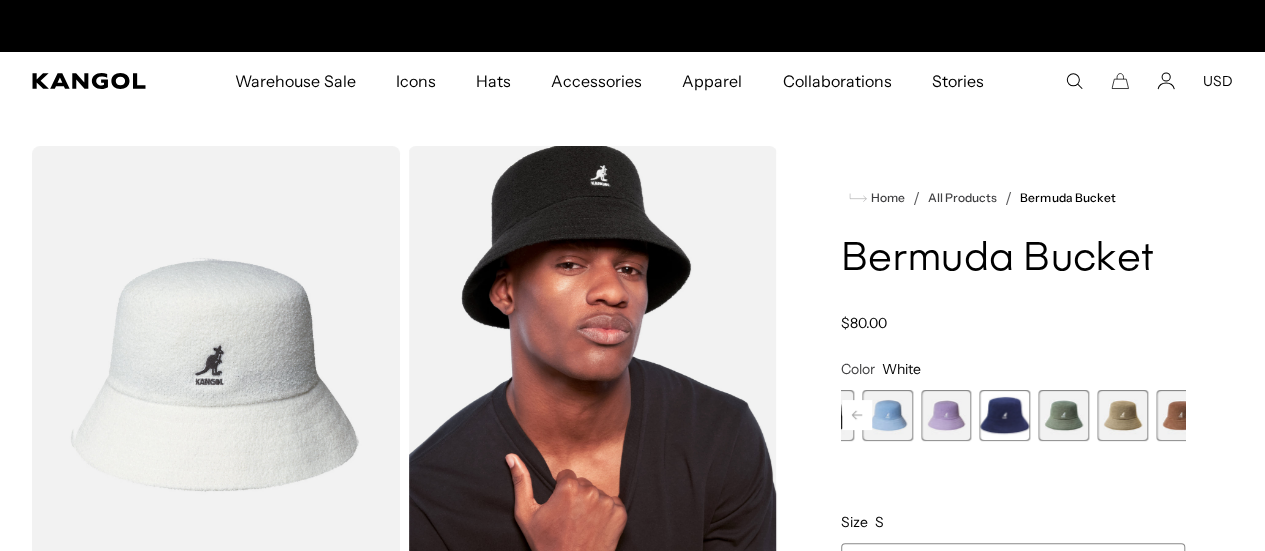 scroll, scrollTop: 0, scrollLeft: 412, axis: horizontal 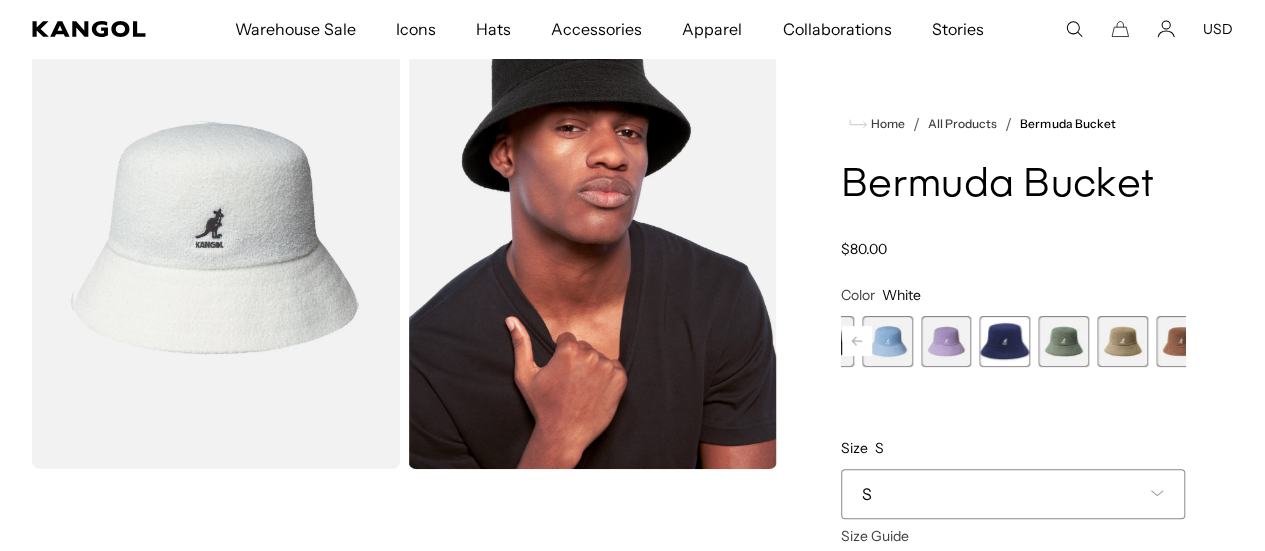 click at bounding box center (216, 239) 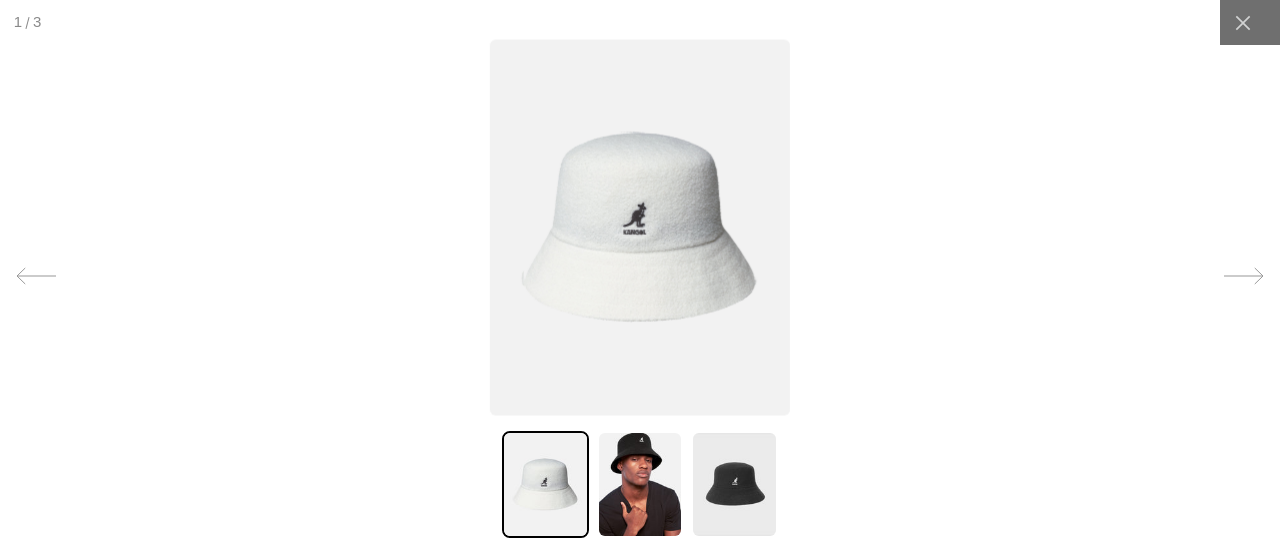 scroll, scrollTop: 0, scrollLeft: 412, axis: horizontal 